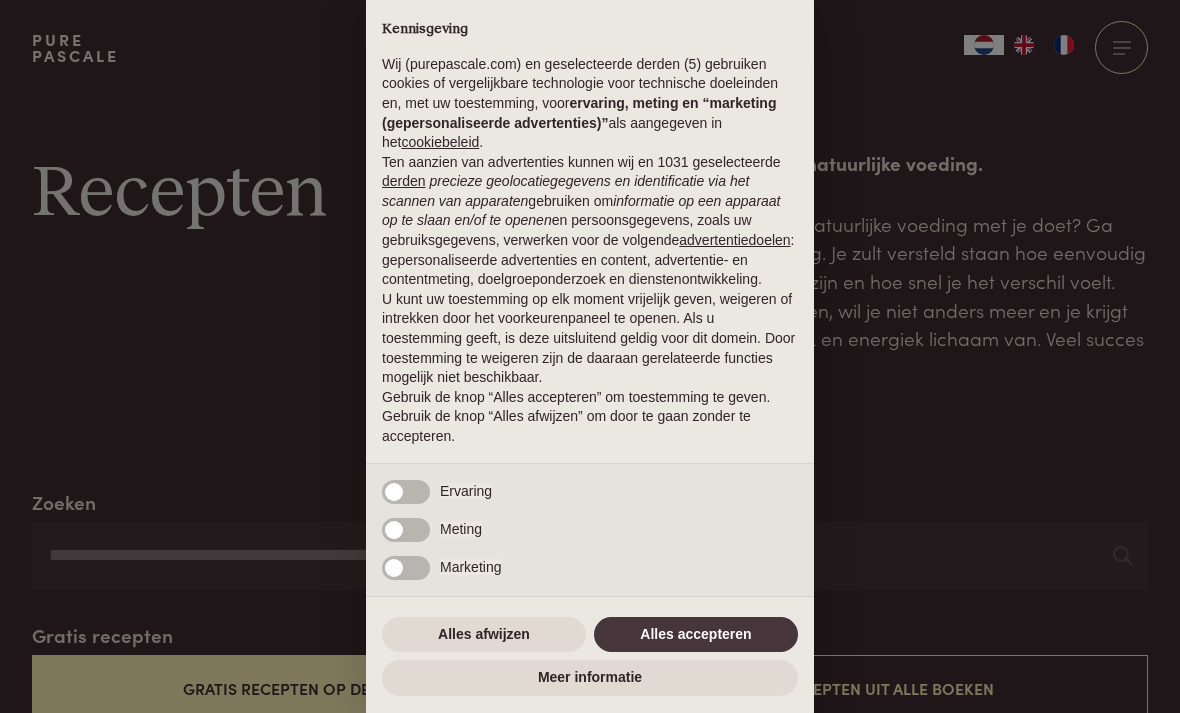 scroll, scrollTop: 0, scrollLeft: 0, axis: both 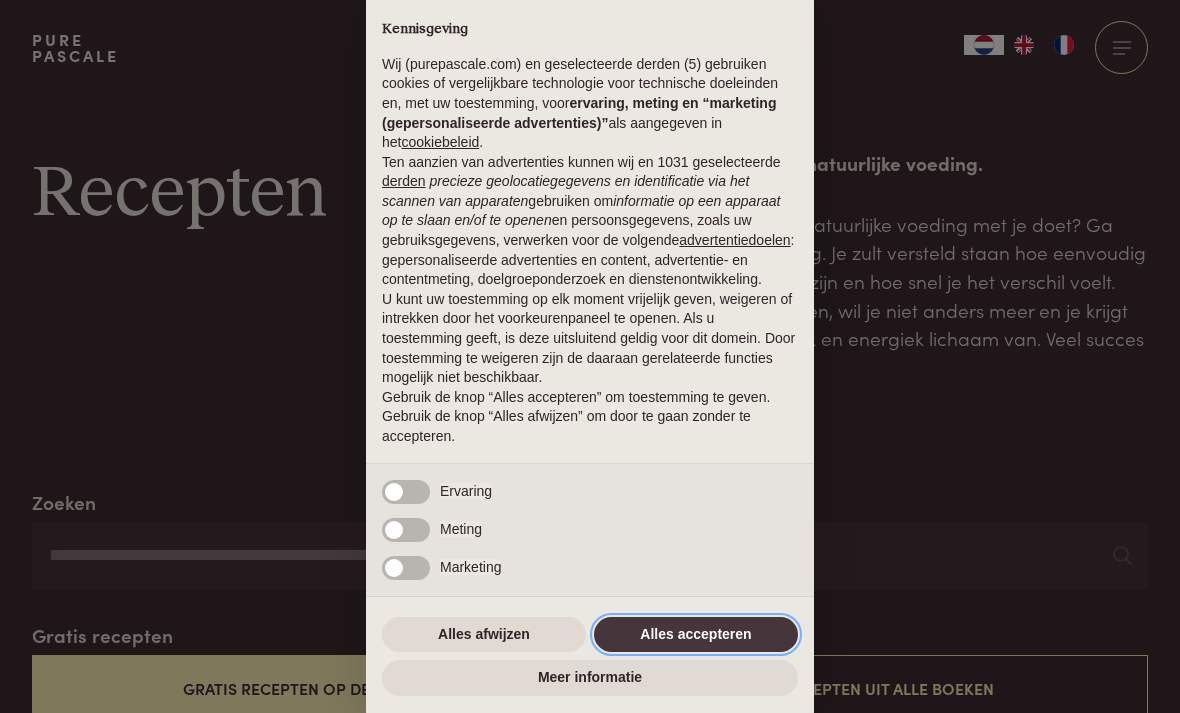 click on "Alles accepteren" at bounding box center [696, 635] 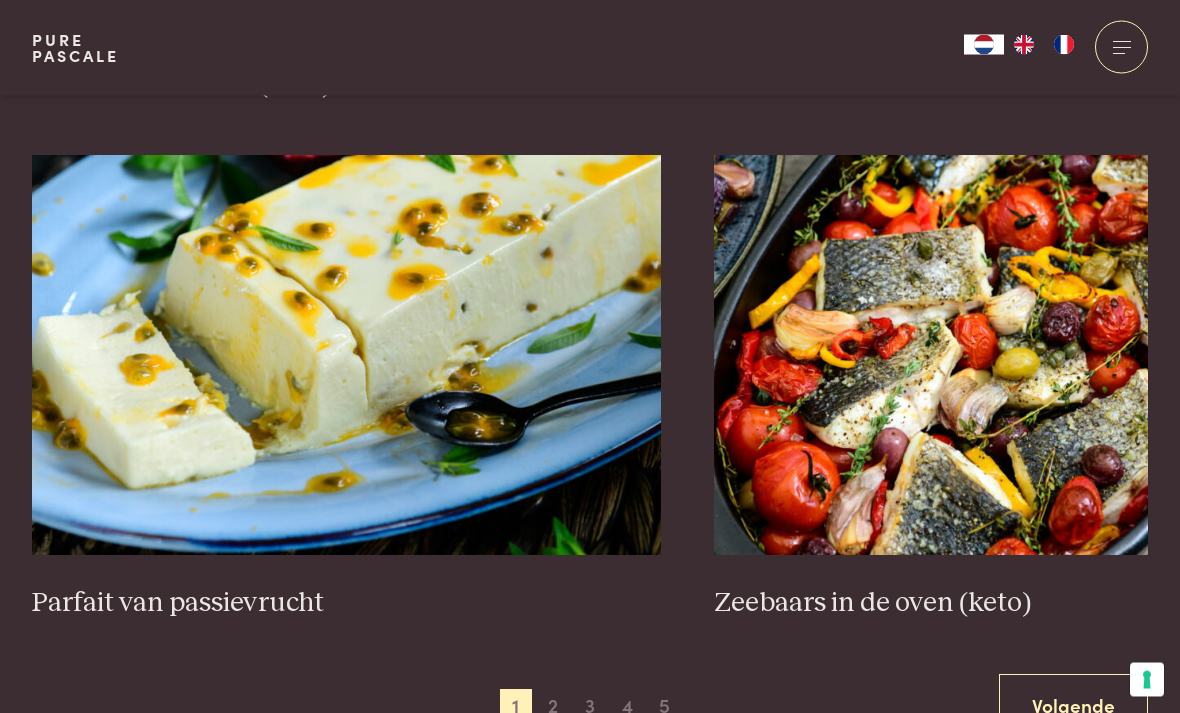 scroll, scrollTop: 3360, scrollLeft: 0, axis: vertical 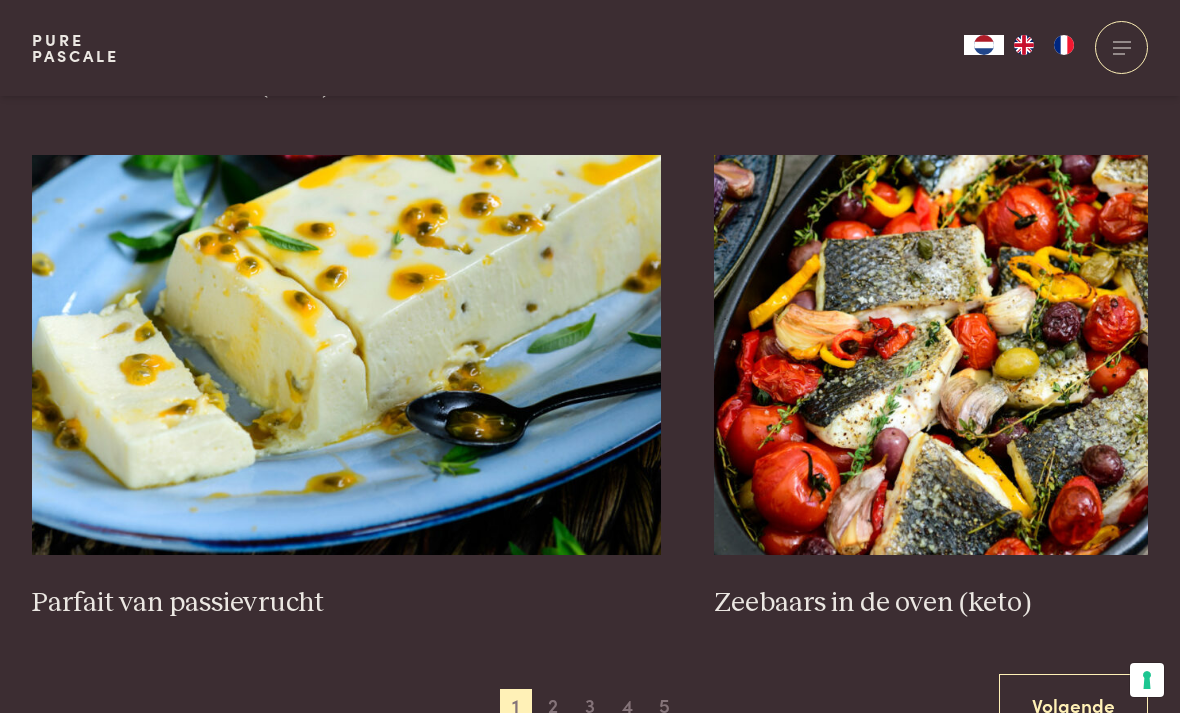click on "2" at bounding box center (553, 705) 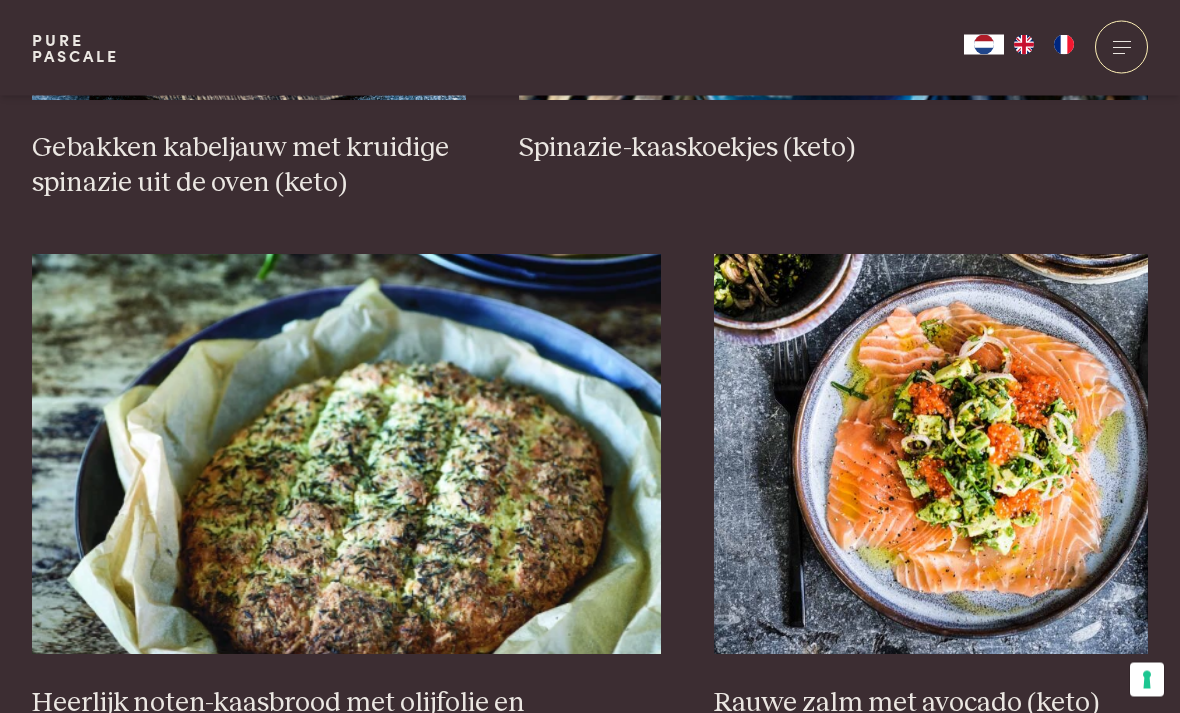 scroll, scrollTop: 3581, scrollLeft: 0, axis: vertical 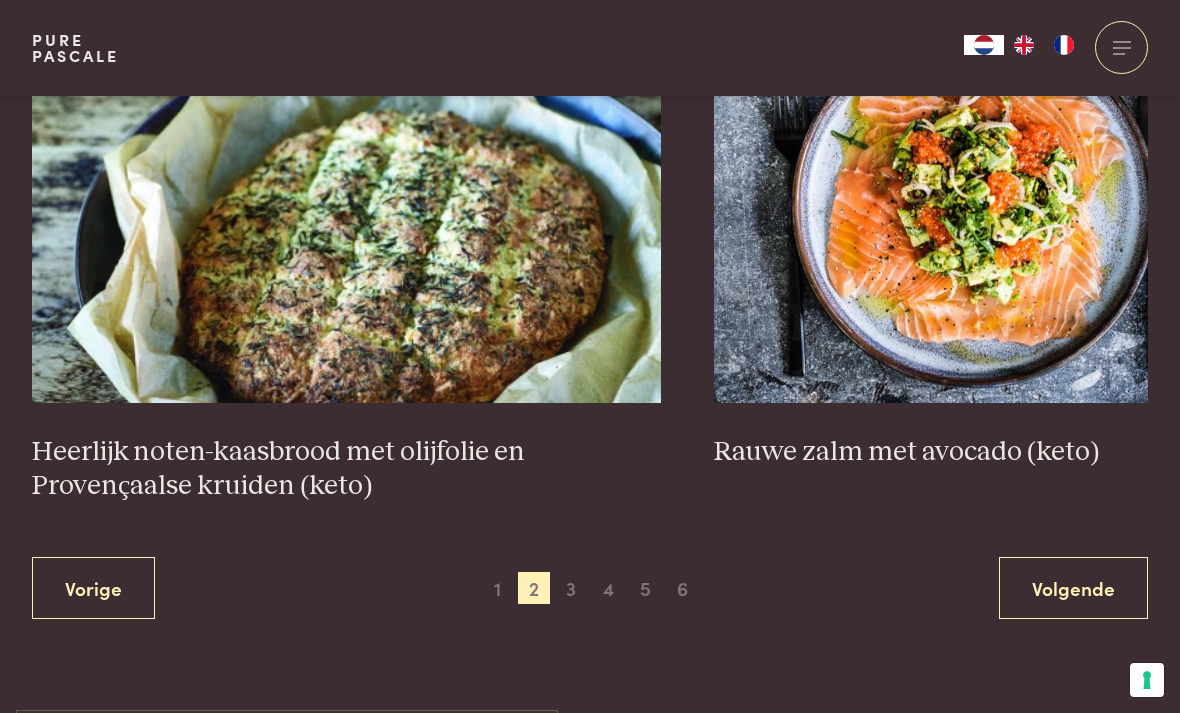 click on "Volgende" at bounding box center (1073, 588) 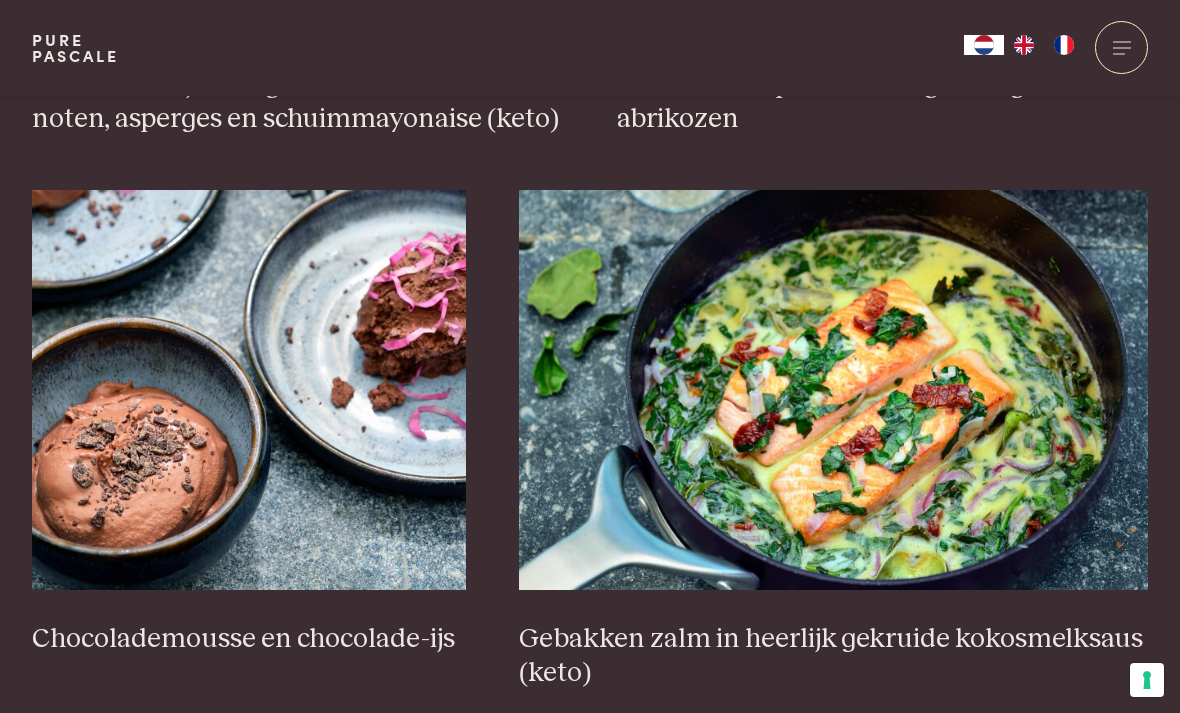 scroll, scrollTop: 1210, scrollLeft: 0, axis: vertical 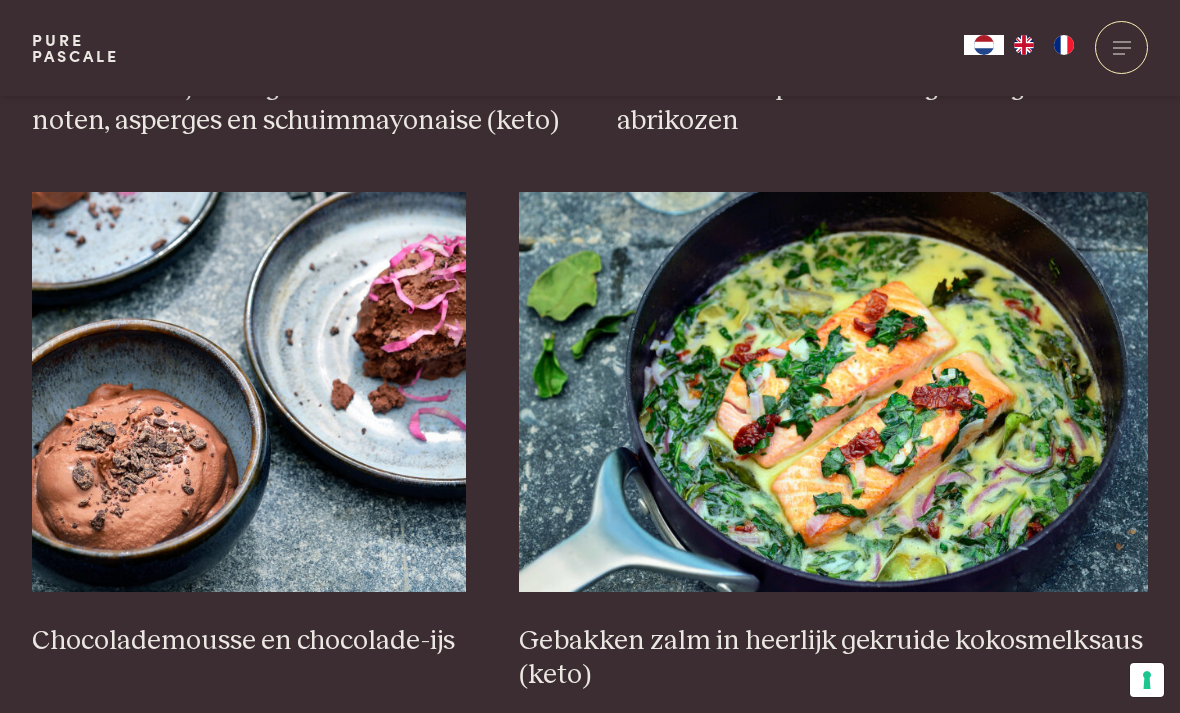 click on "Gebakken zalm in heerlijk gekruide kokosmelksaus (keto)" at bounding box center [833, 658] 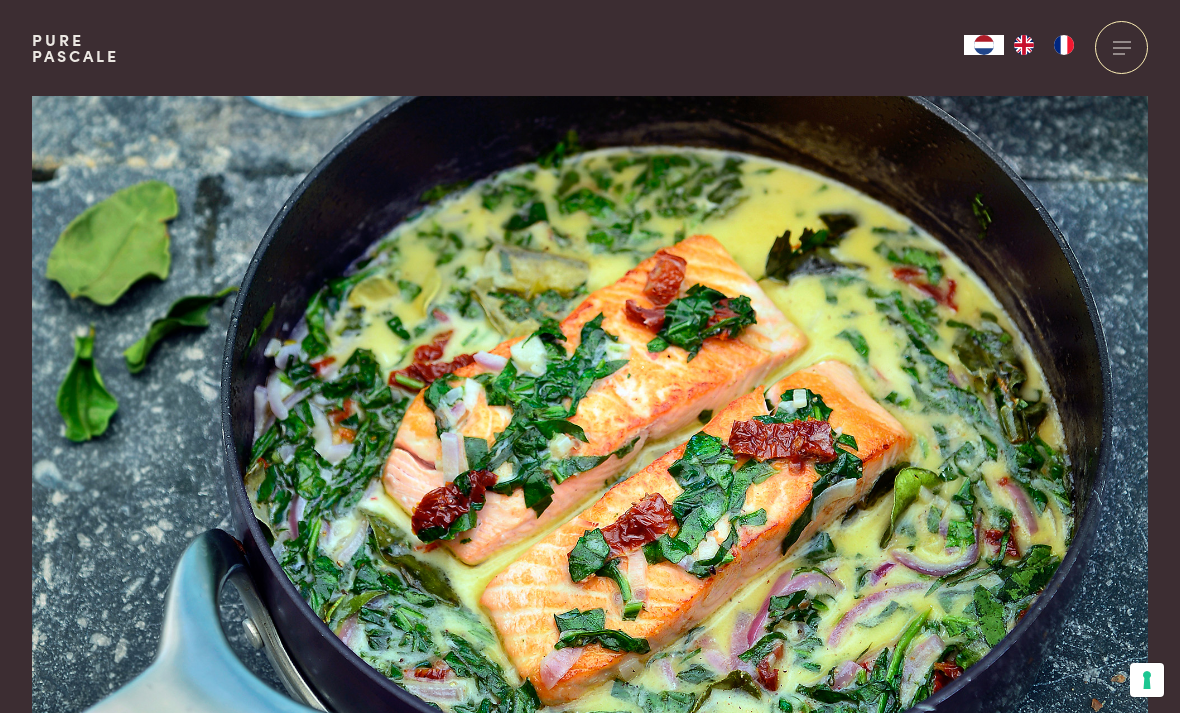 scroll, scrollTop: 0, scrollLeft: 0, axis: both 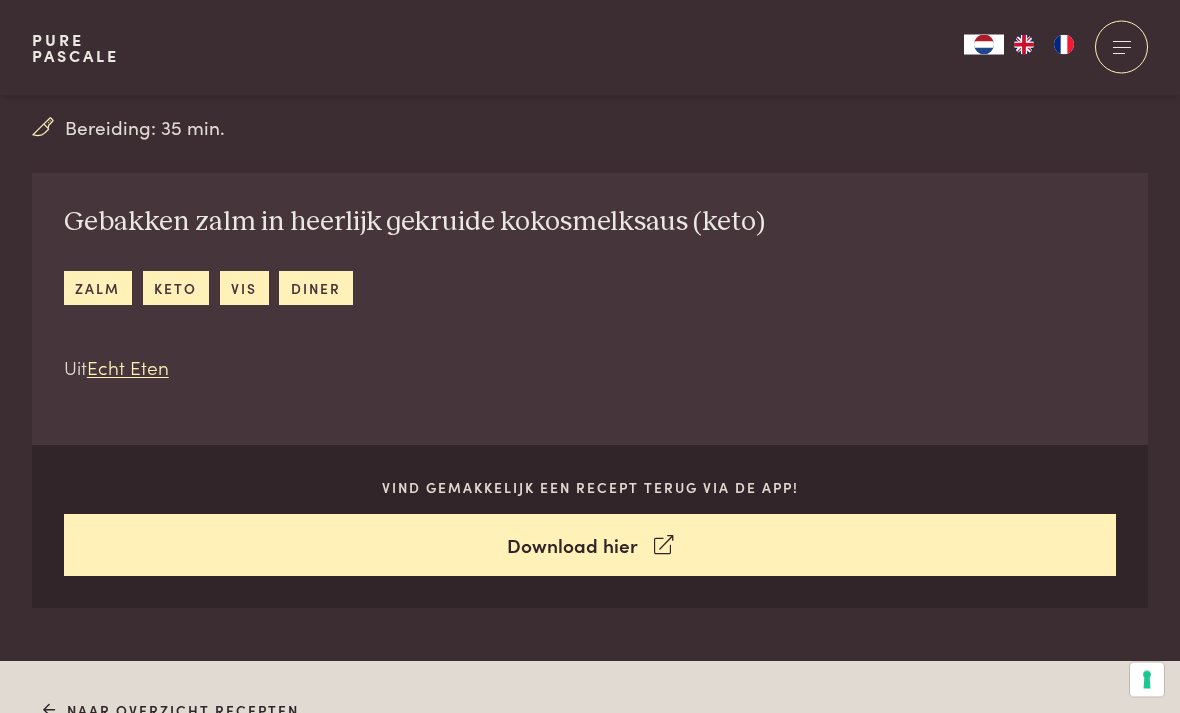 click on "Download hier" at bounding box center [590, 546] 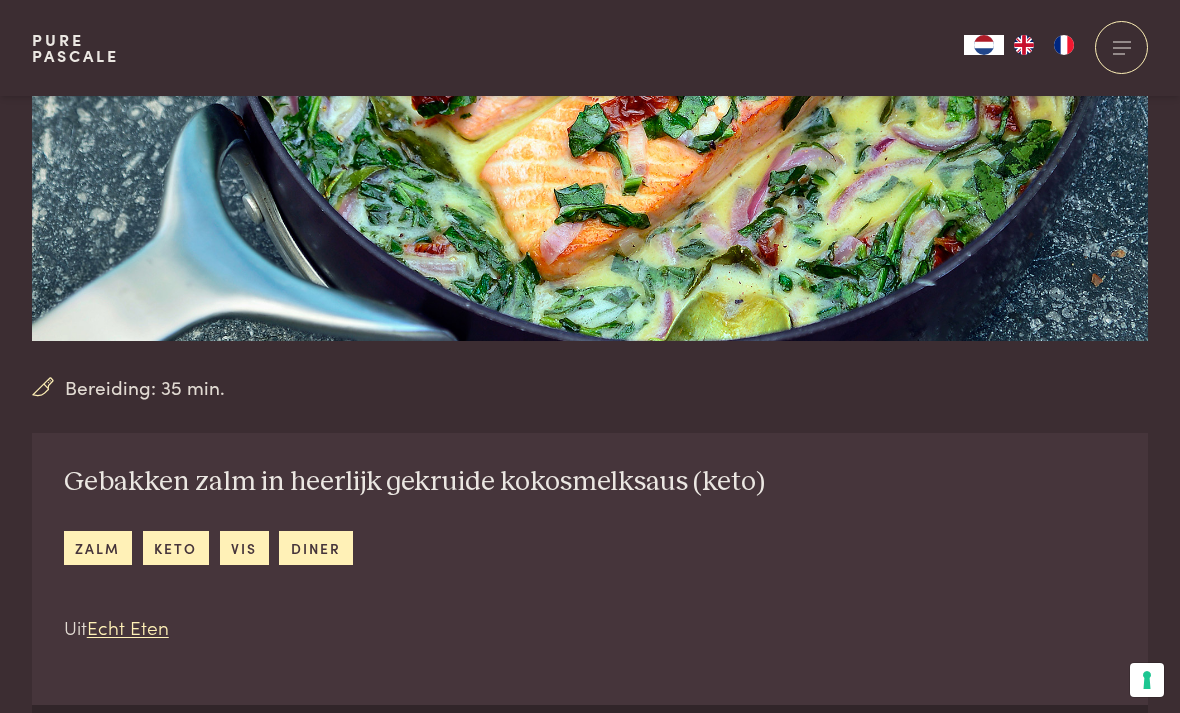 scroll, scrollTop: 424, scrollLeft: 0, axis: vertical 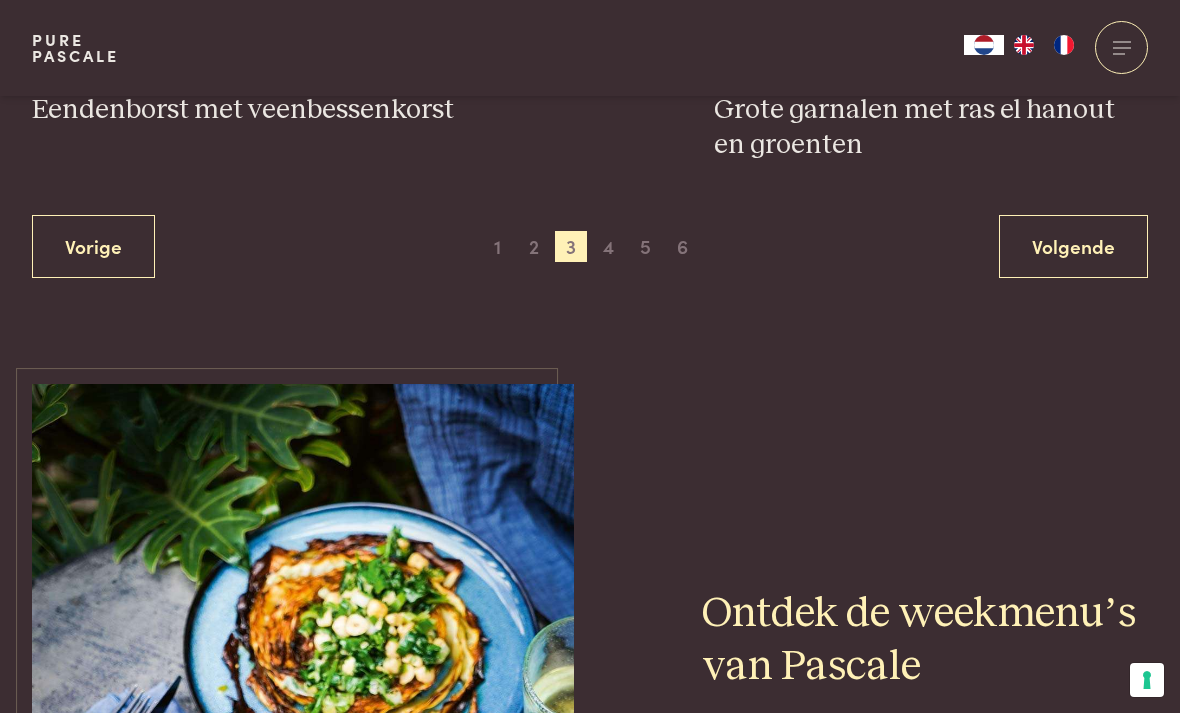 click on "2" at bounding box center (534, 247) 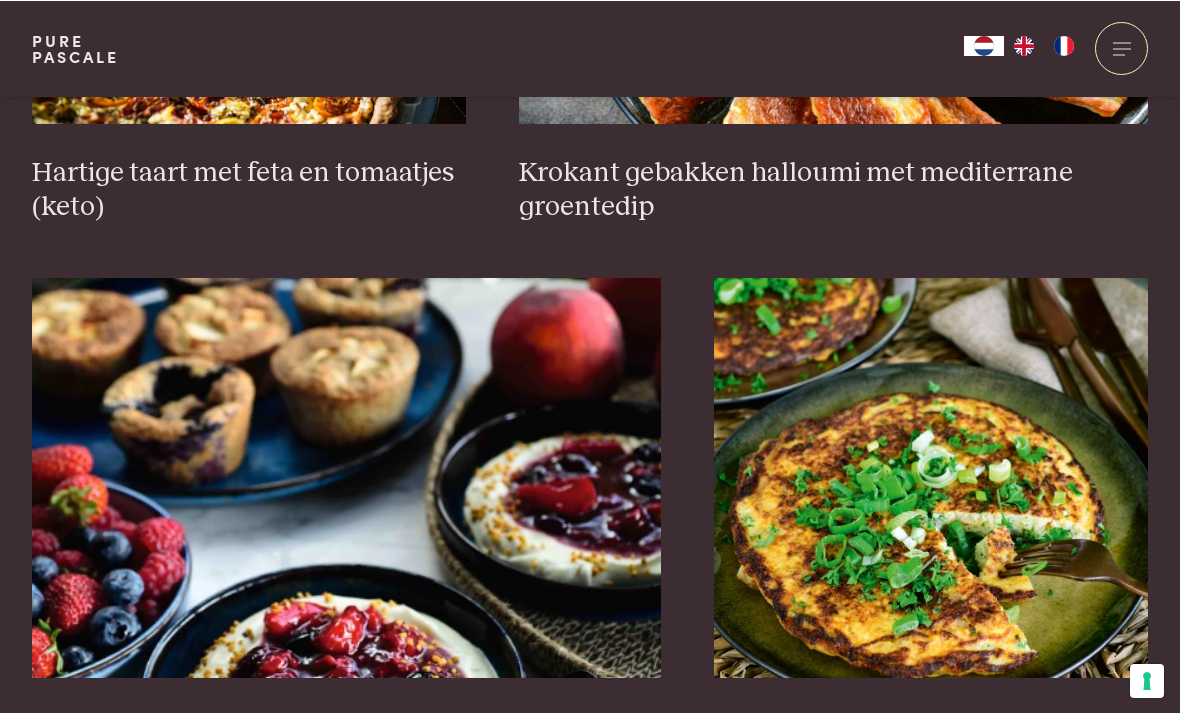 scroll, scrollTop: 1678, scrollLeft: 0, axis: vertical 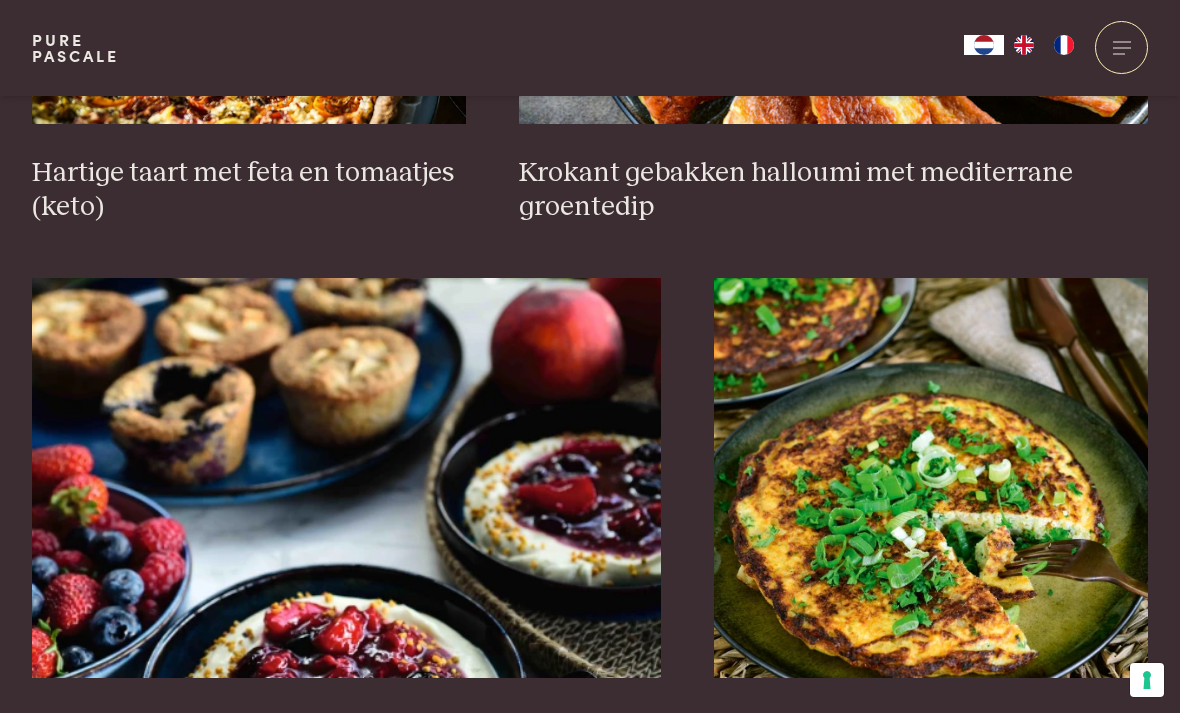 click on "Luxe fruitontbijt" at bounding box center [346, 727] 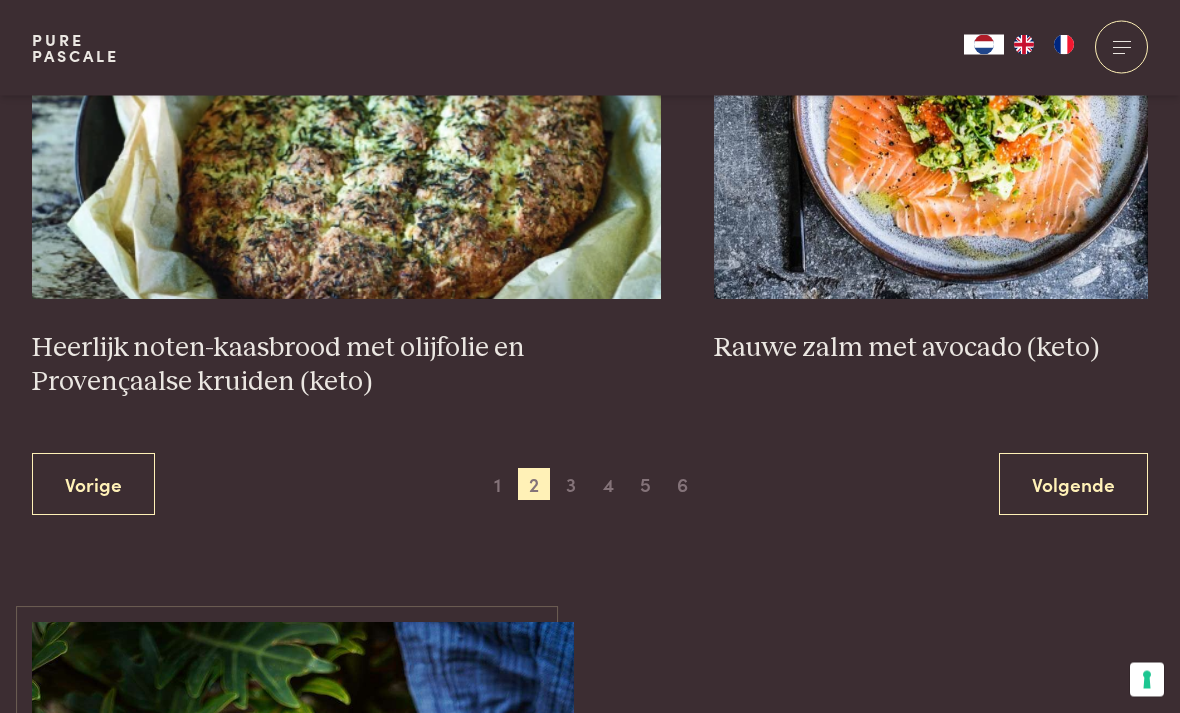 scroll, scrollTop: 3685, scrollLeft: 0, axis: vertical 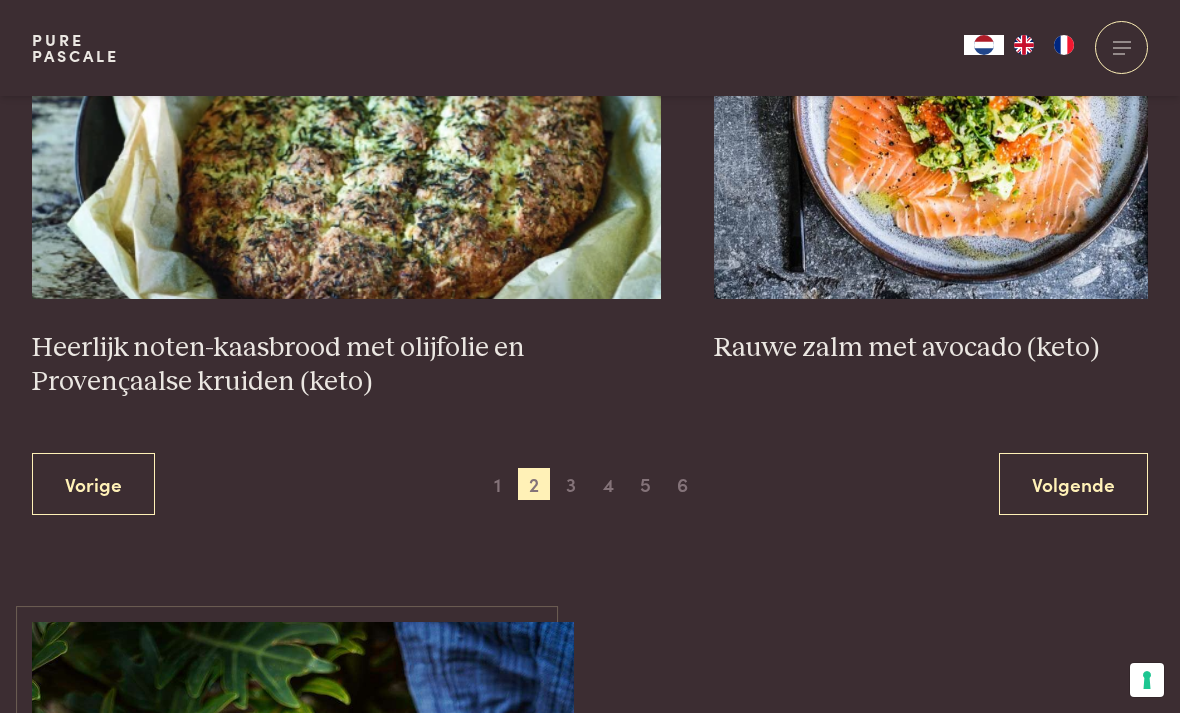 click on "1" at bounding box center (497, 484) 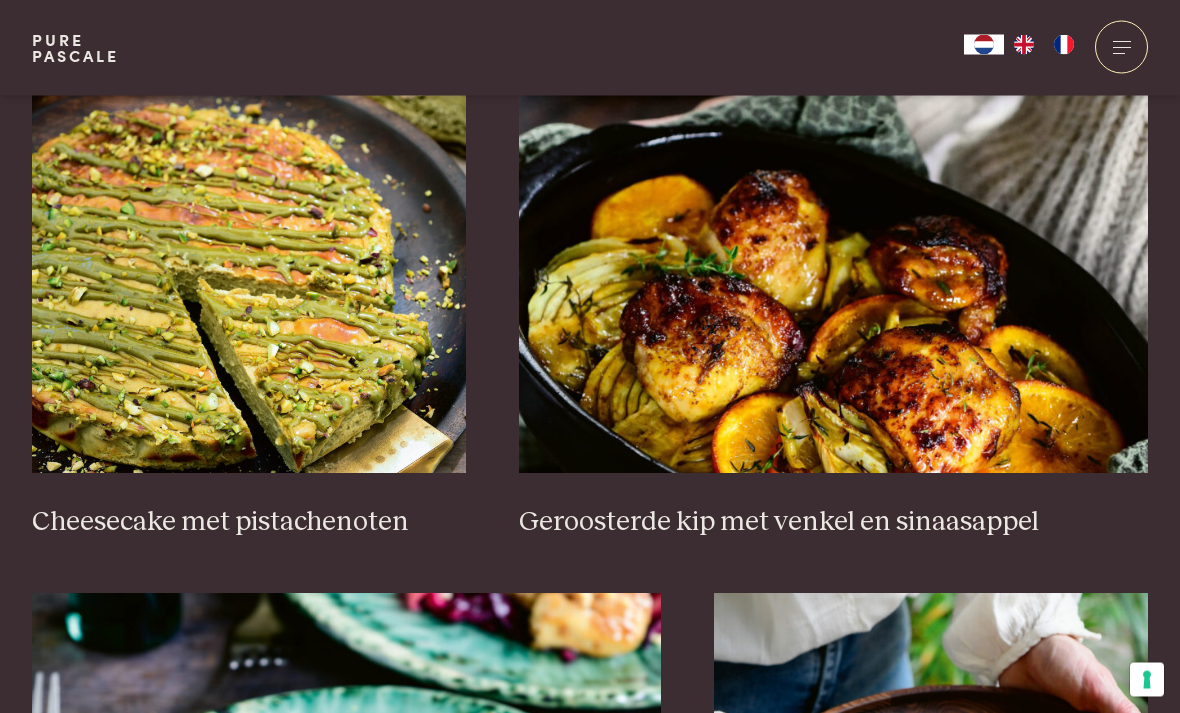 scroll, scrollTop: 1294, scrollLeft: 0, axis: vertical 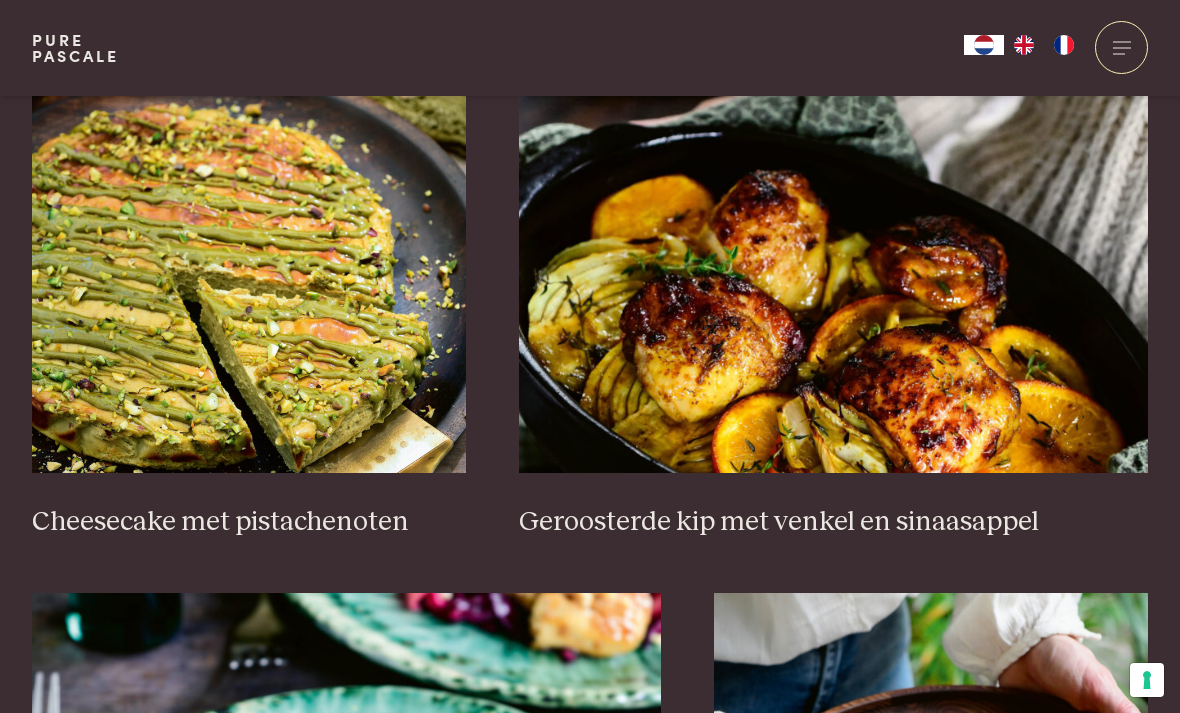 click on "Geroosterde kip met venkel en sinaasappel" at bounding box center [833, 522] 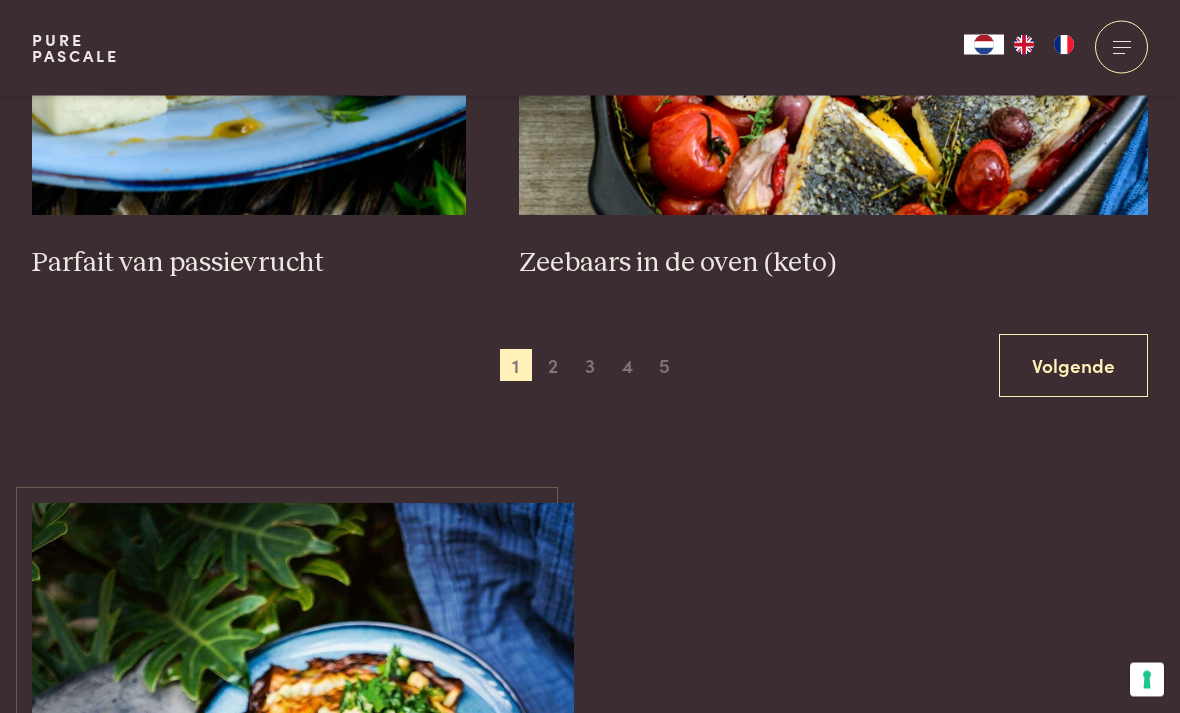 scroll, scrollTop: 3146, scrollLeft: 0, axis: vertical 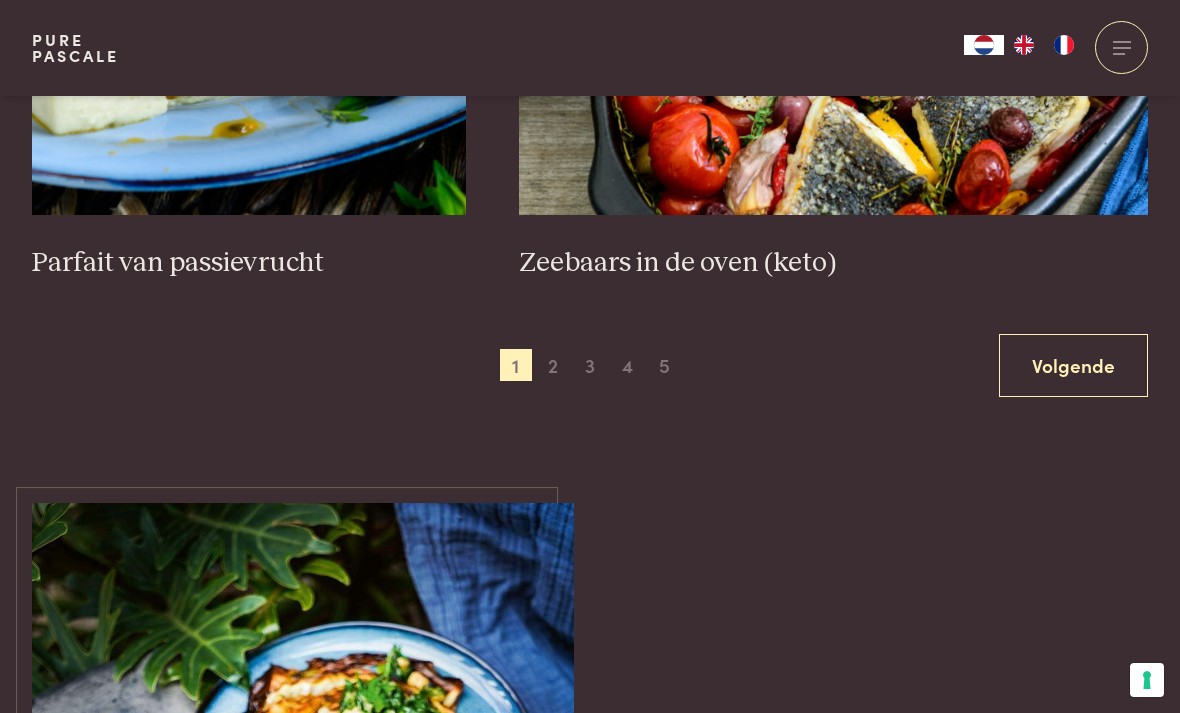 click on "5" at bounding box center (664, 365) 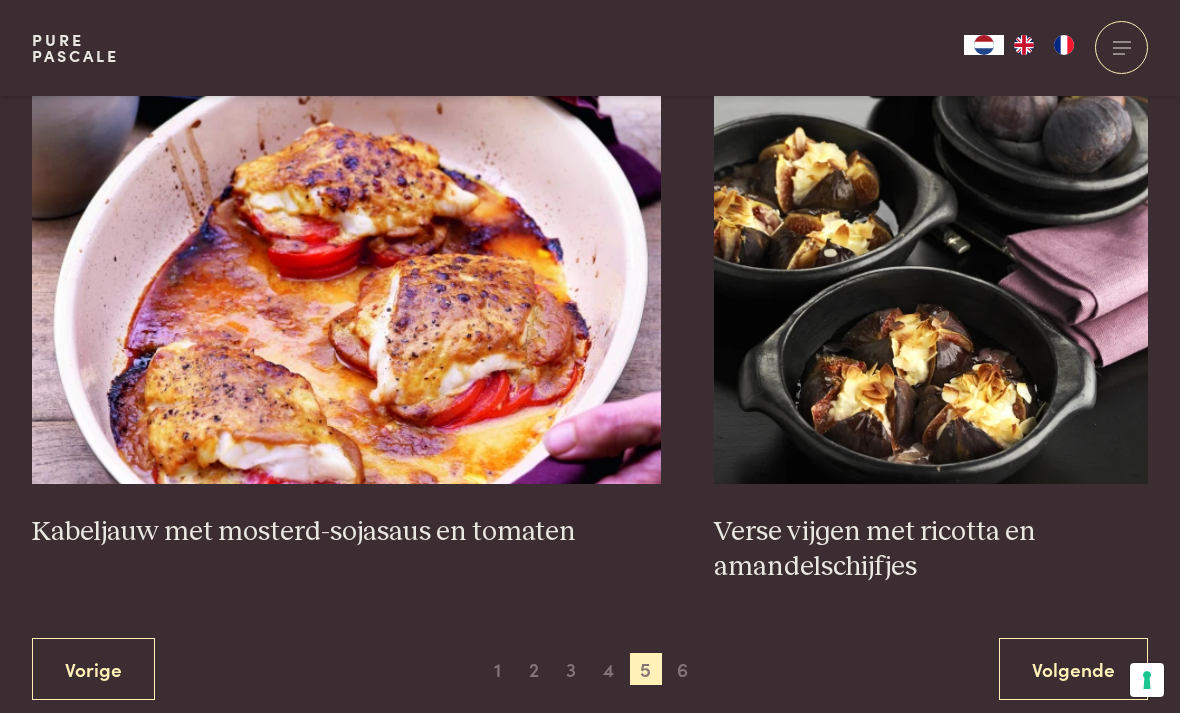scroll, scrollTop: 3450, scrollLeft: 0, axis: vertical 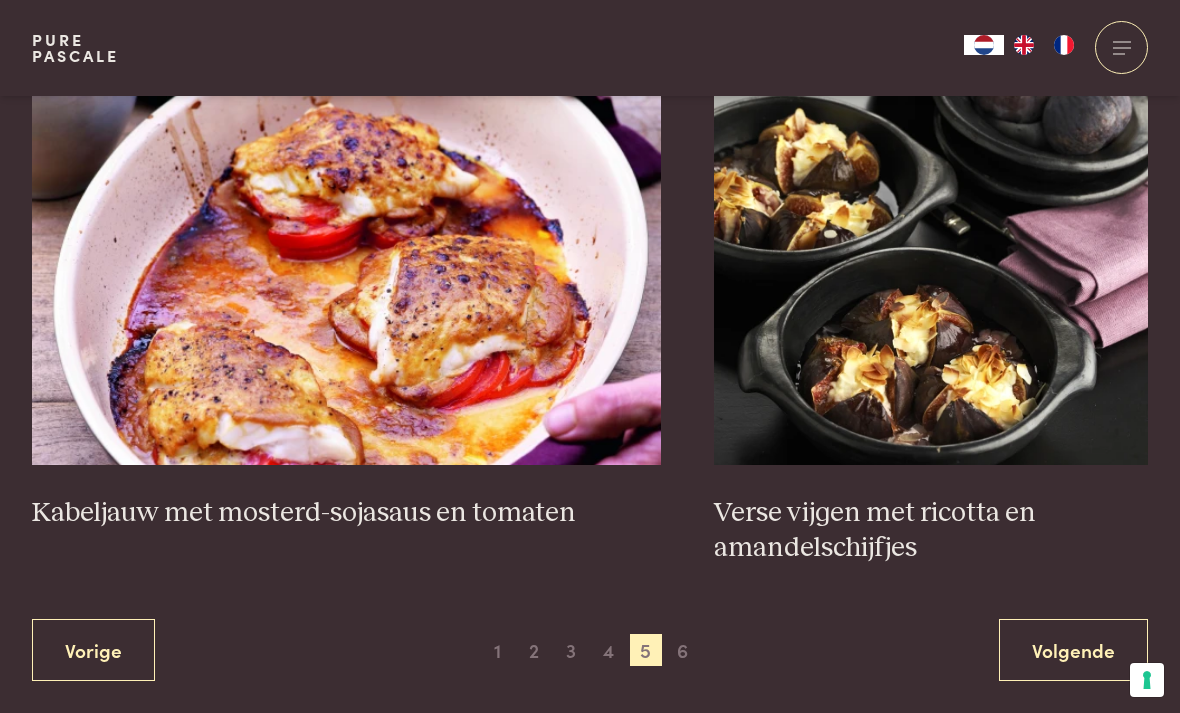 click on "4" at bounding box center [609, 650] 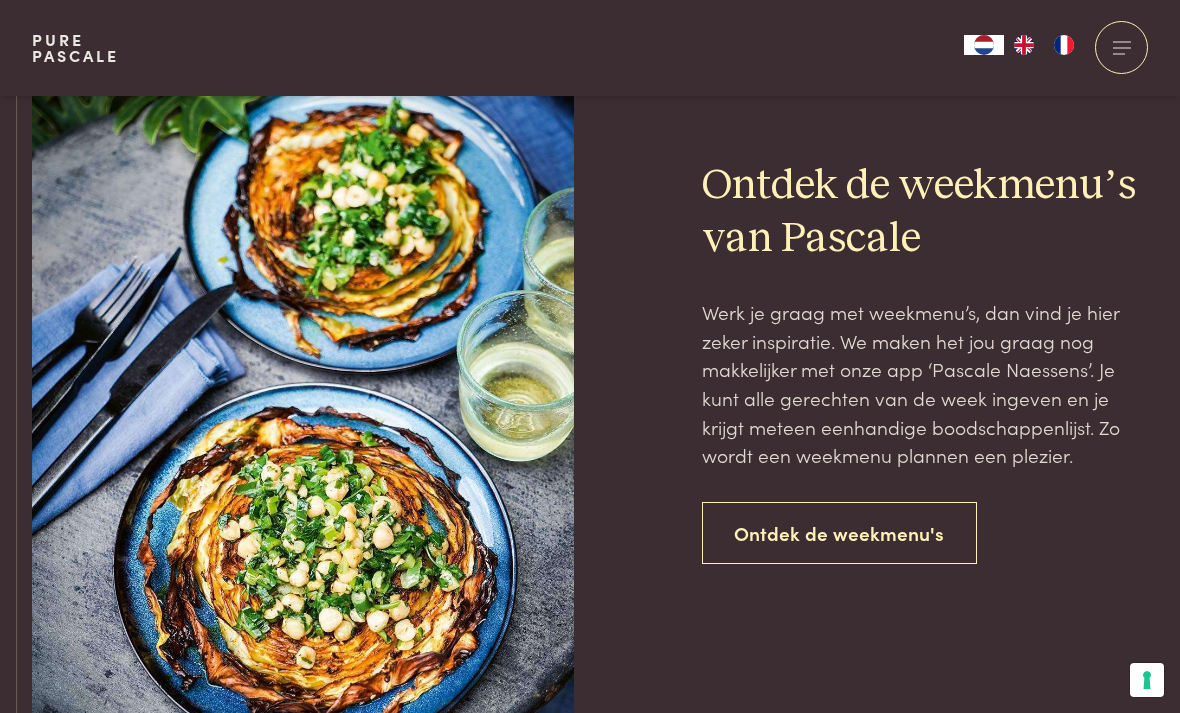 scroll, scrollTop: 4285, scrollLeft: 0, axis: vertical 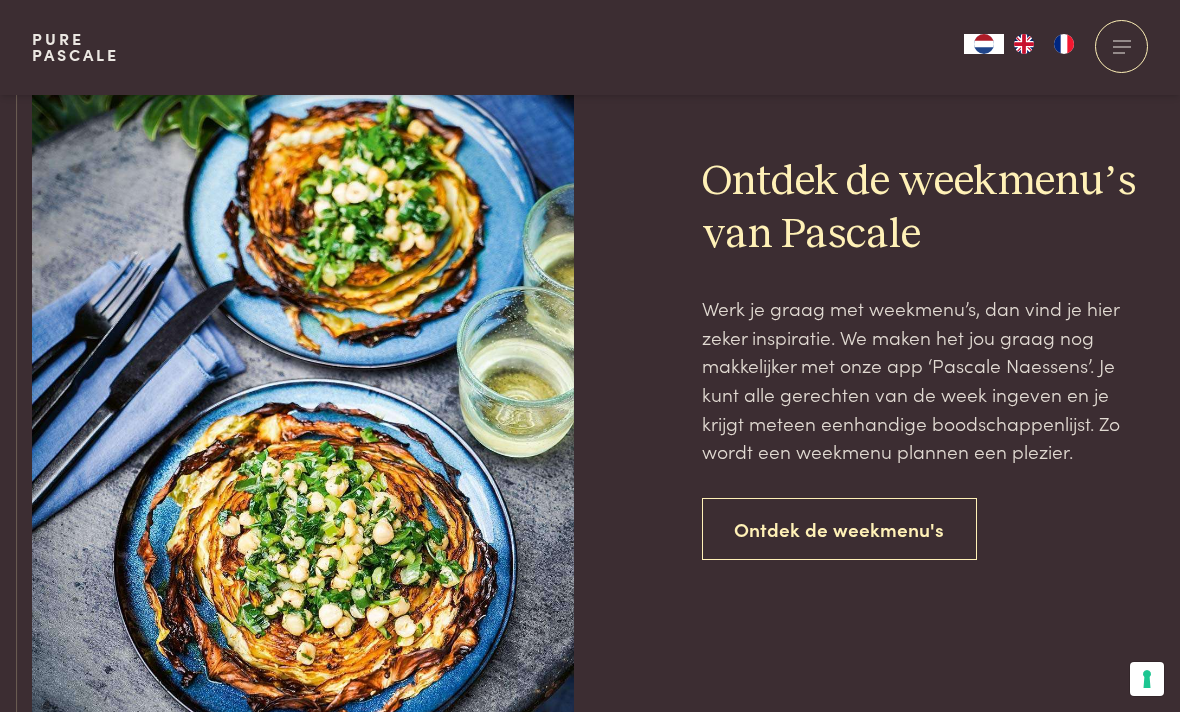 click on "Ontdek de weekmenu's" at bounding box center [840, 530] 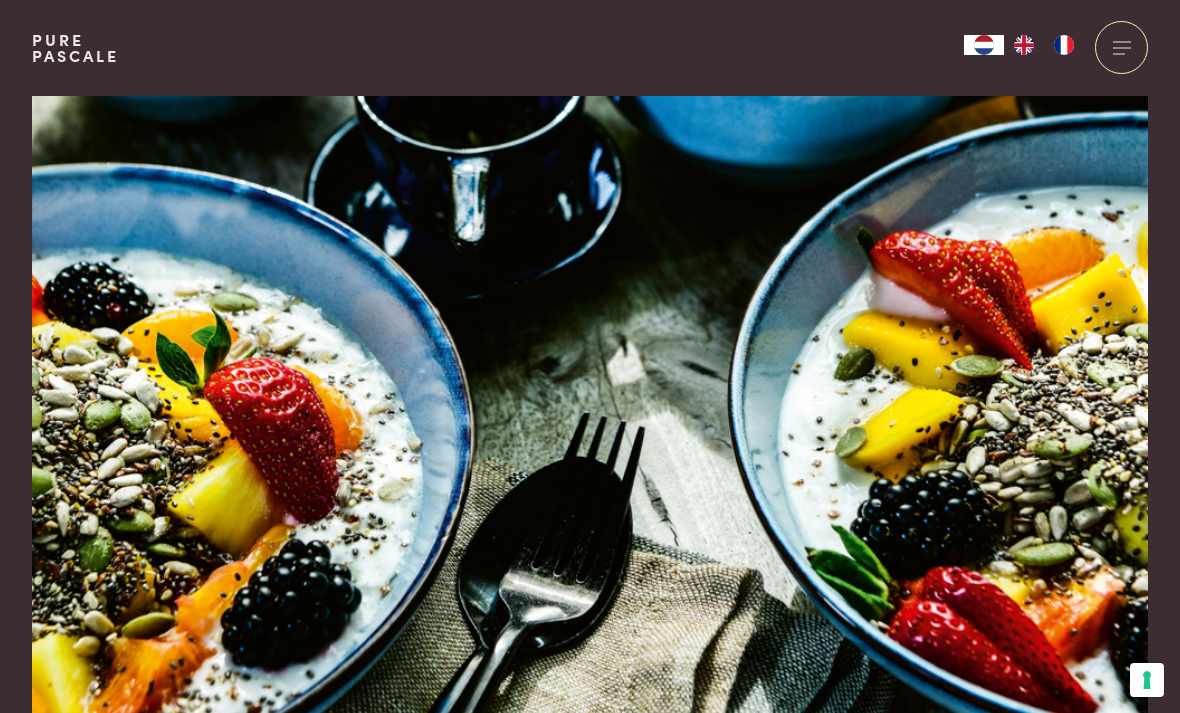 scroll, scrollTop: 0, scrollLeft: 0, axis: both 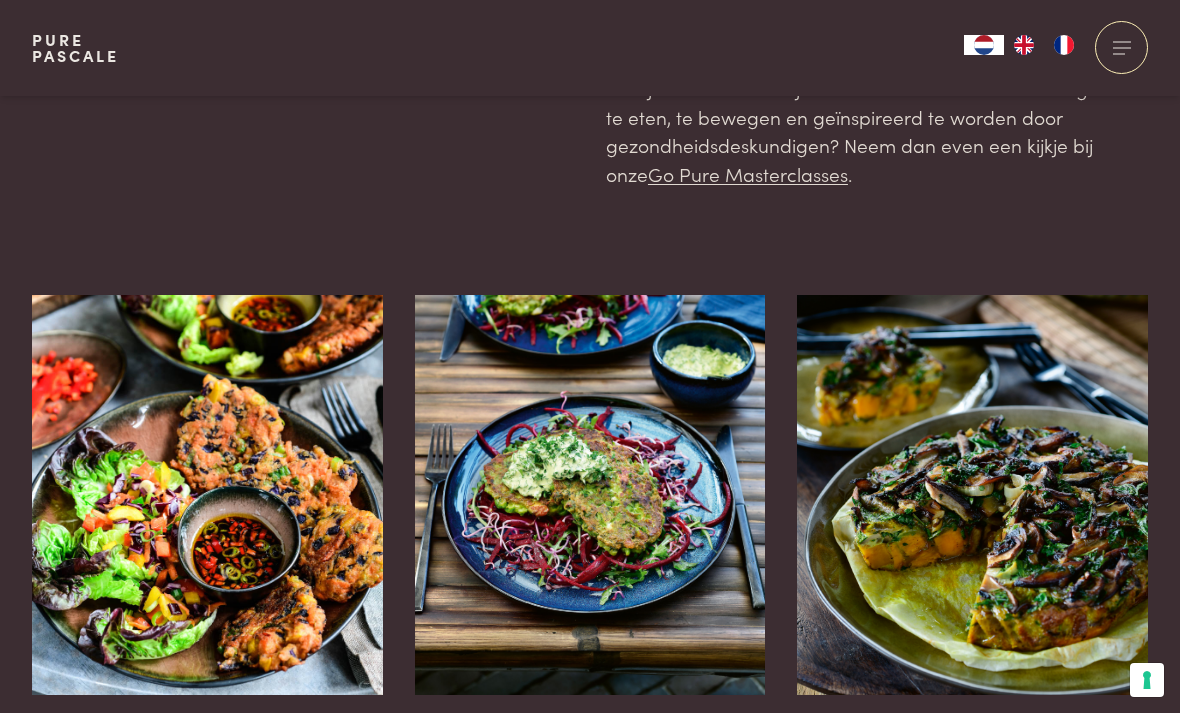 click on "Weekmenu Zomer" at bounding box center (590, 744) 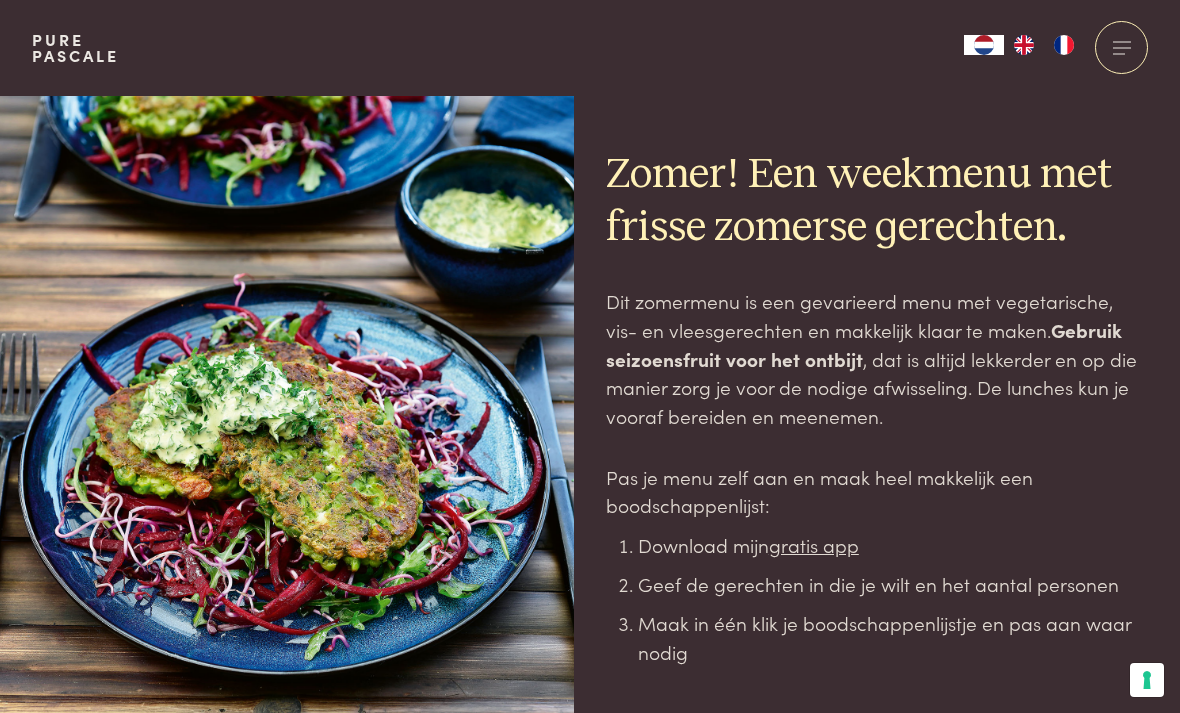 scroll, scrollTop: 0, scrollLeft: 0, axis: both 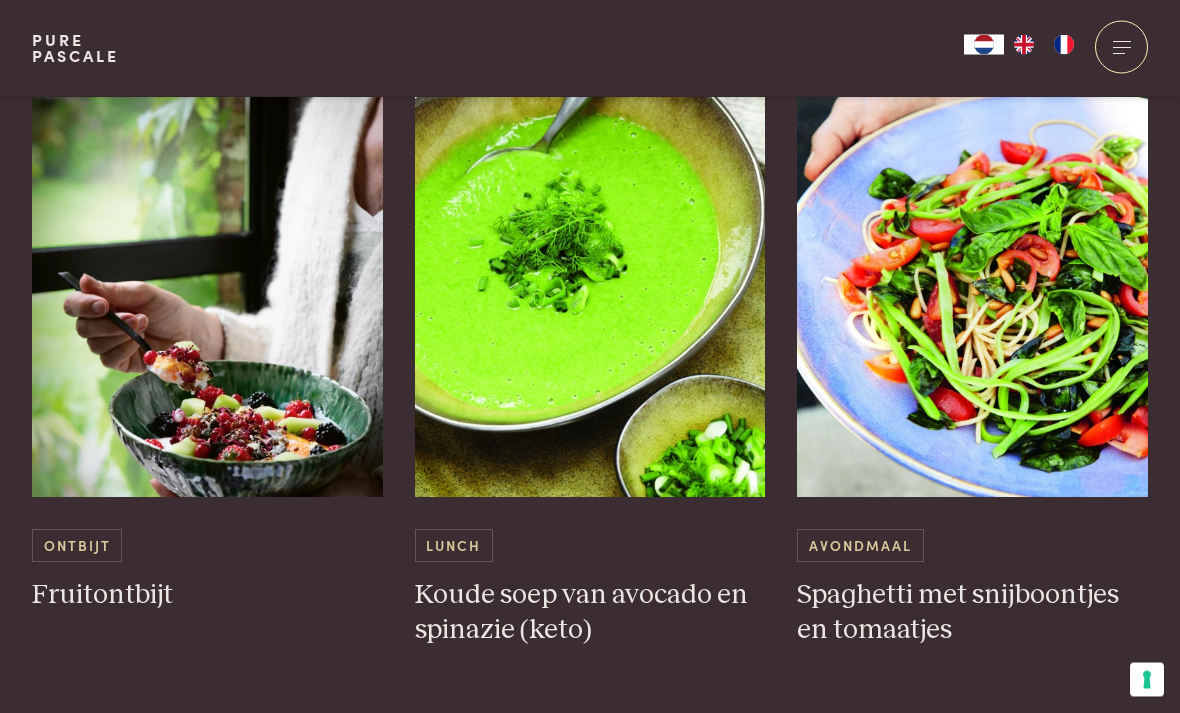 click on "Spaghetti met snijboontjes en tomaatjes" at bounding box center (972, 613) 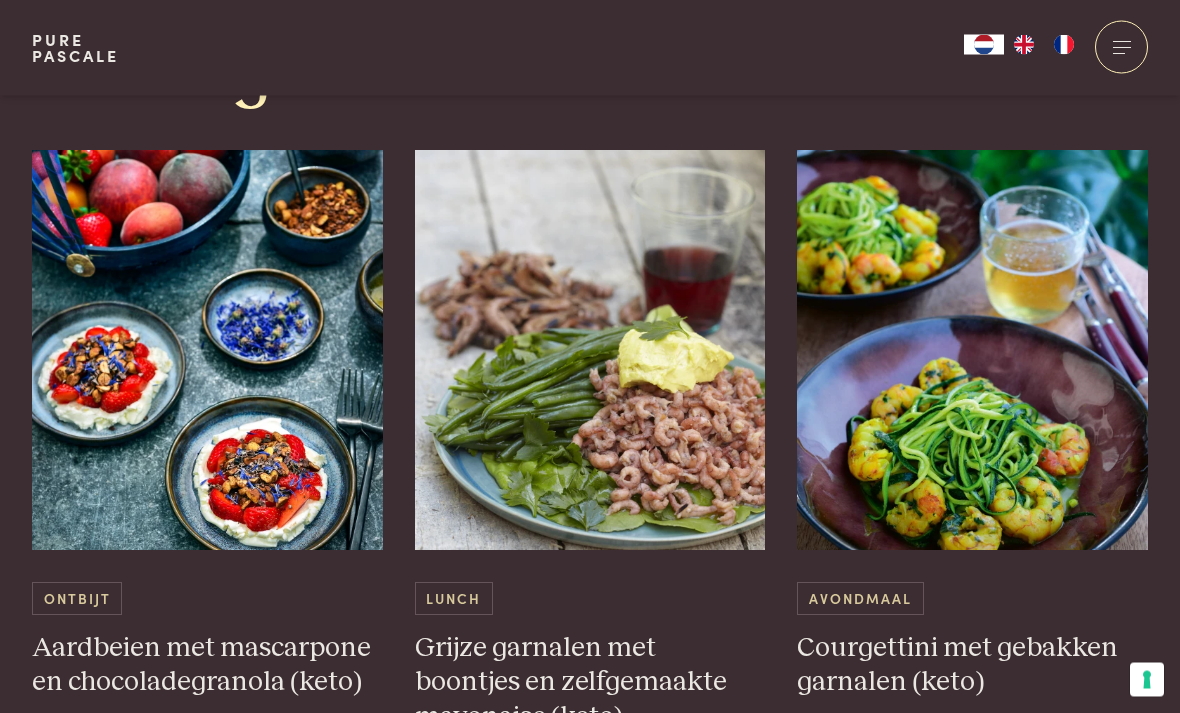 scroll, scrollTop: 5789, scrollLeft: 0, axis: vertical 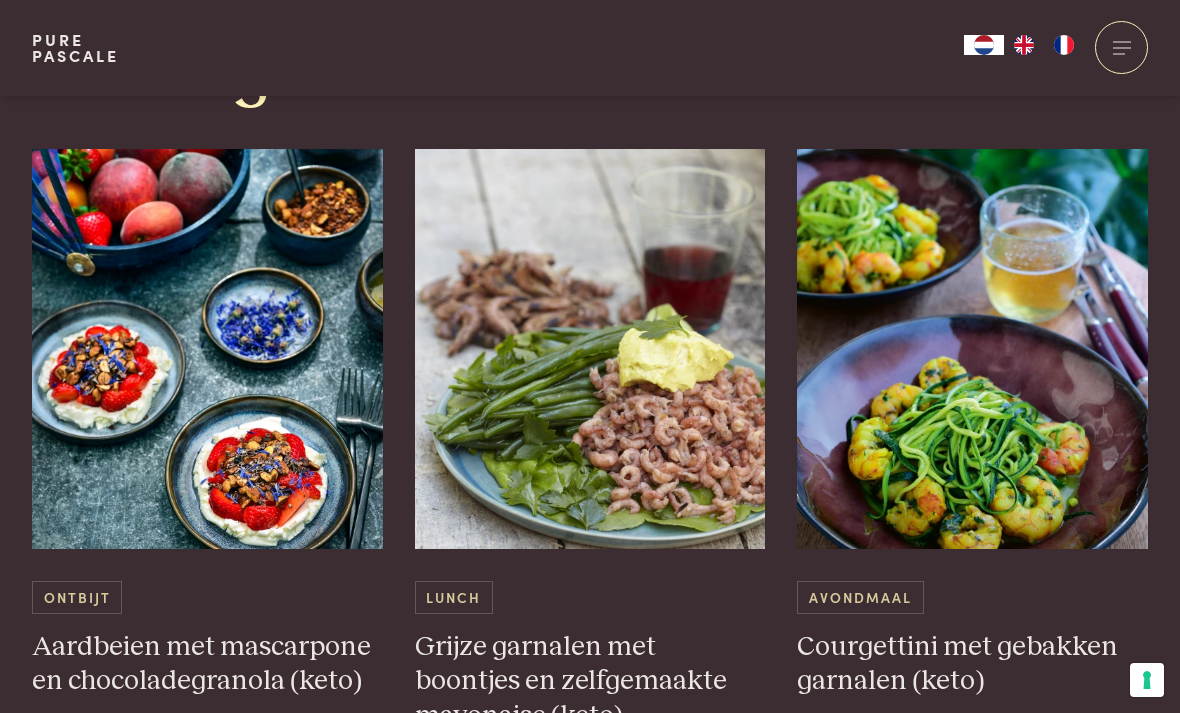 click at bounding box center (1121, 47) 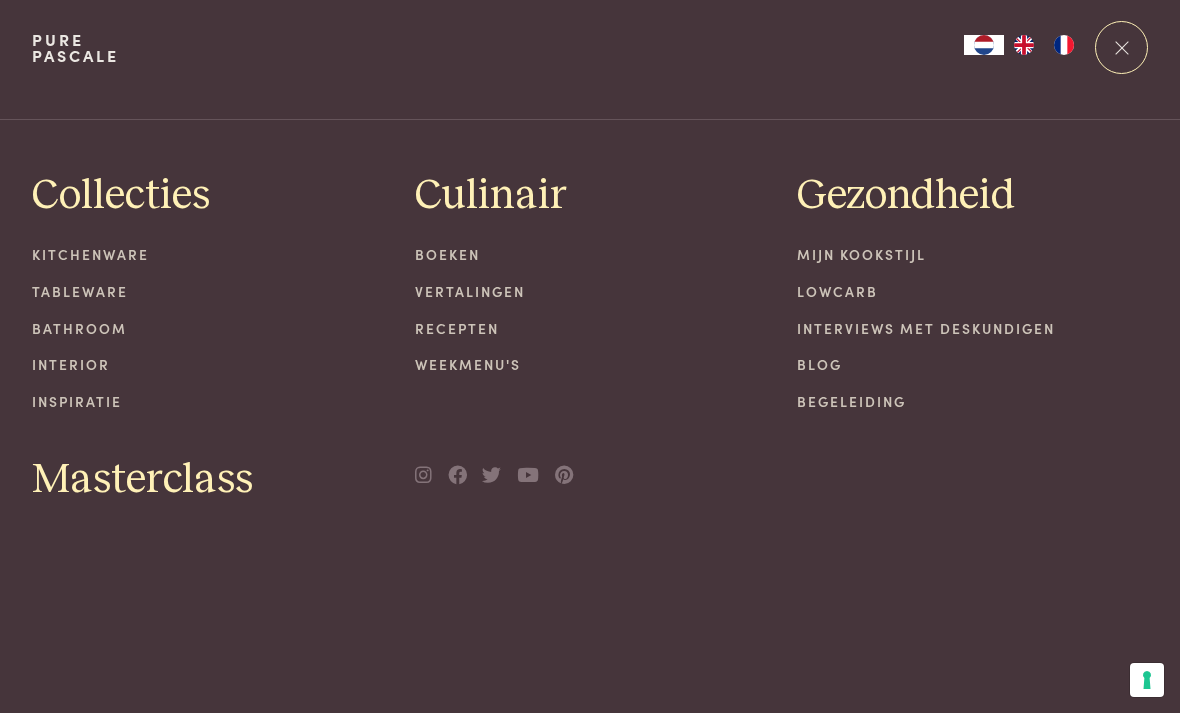click on "Recepten" at bounding box center (590, 328) 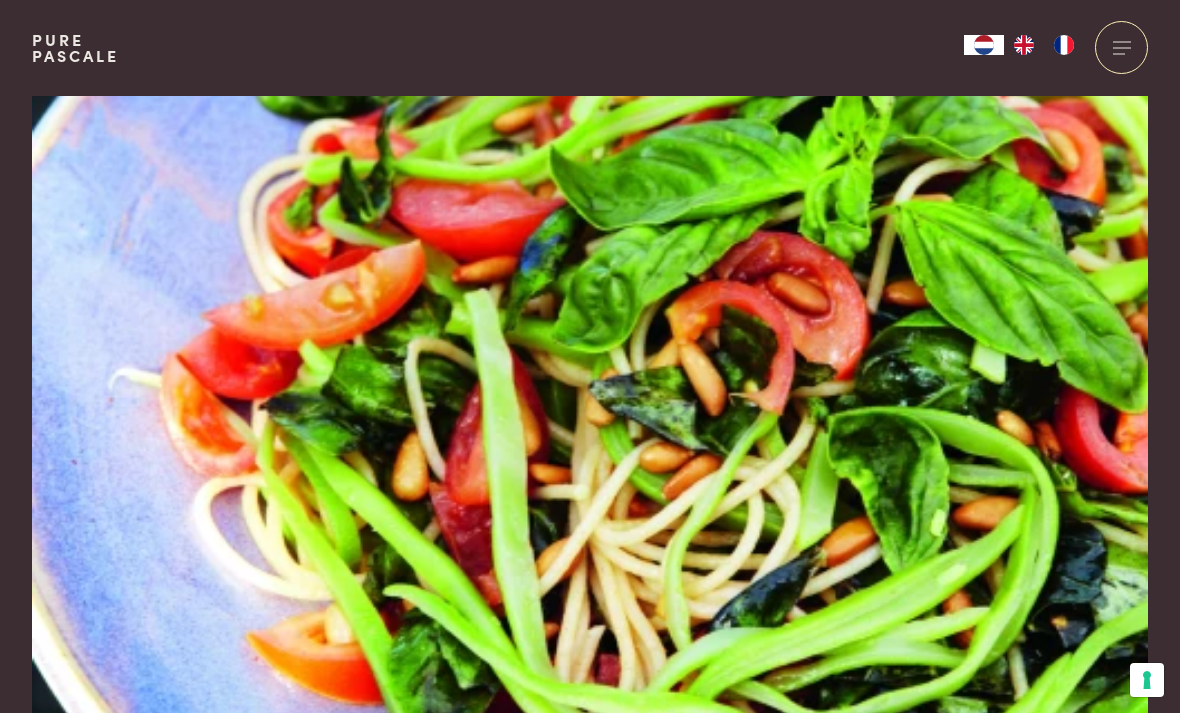 scroll, scrollTop: 0, scrollLeft: 0, axis: both 